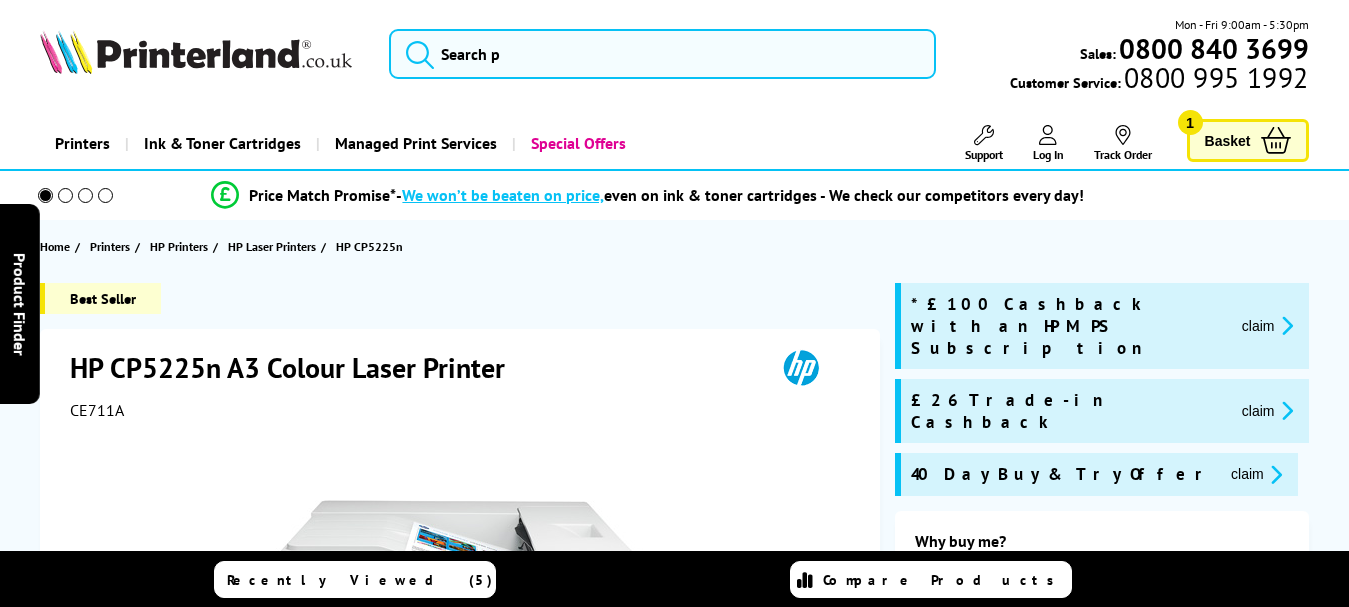 scroll, scrollTop: 0, scrollLeft: 0, axis: both 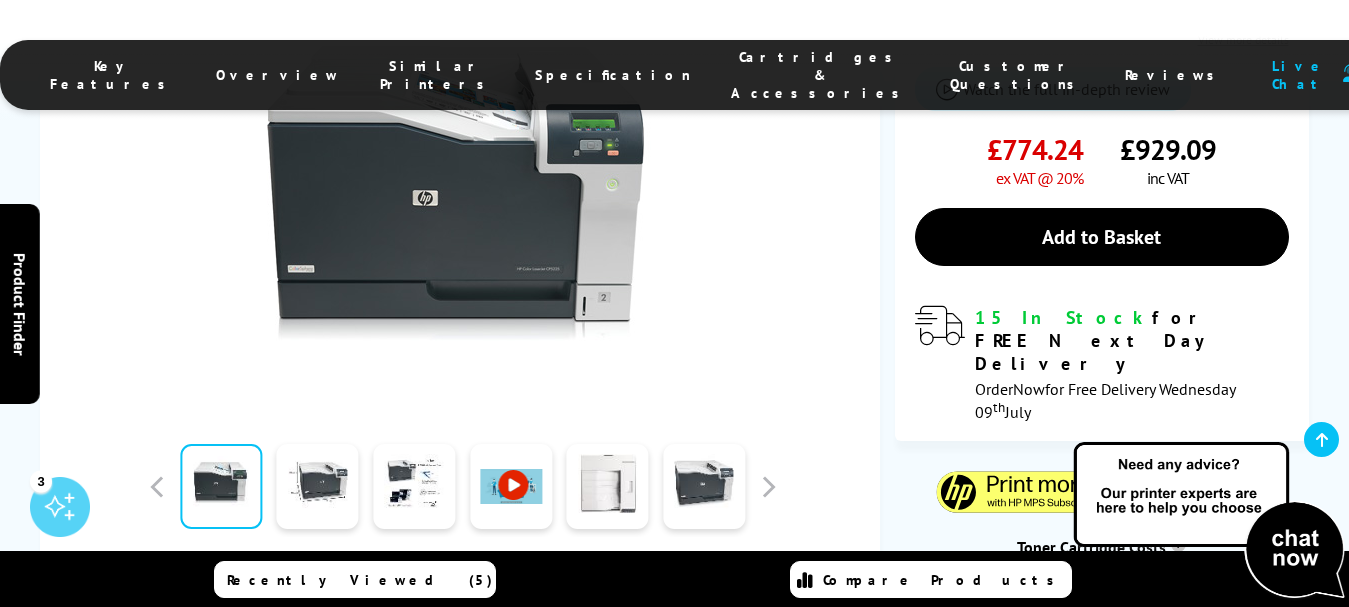 click on "Watch video
Add to Compare
In the Box" at bounding box center [462, 347] 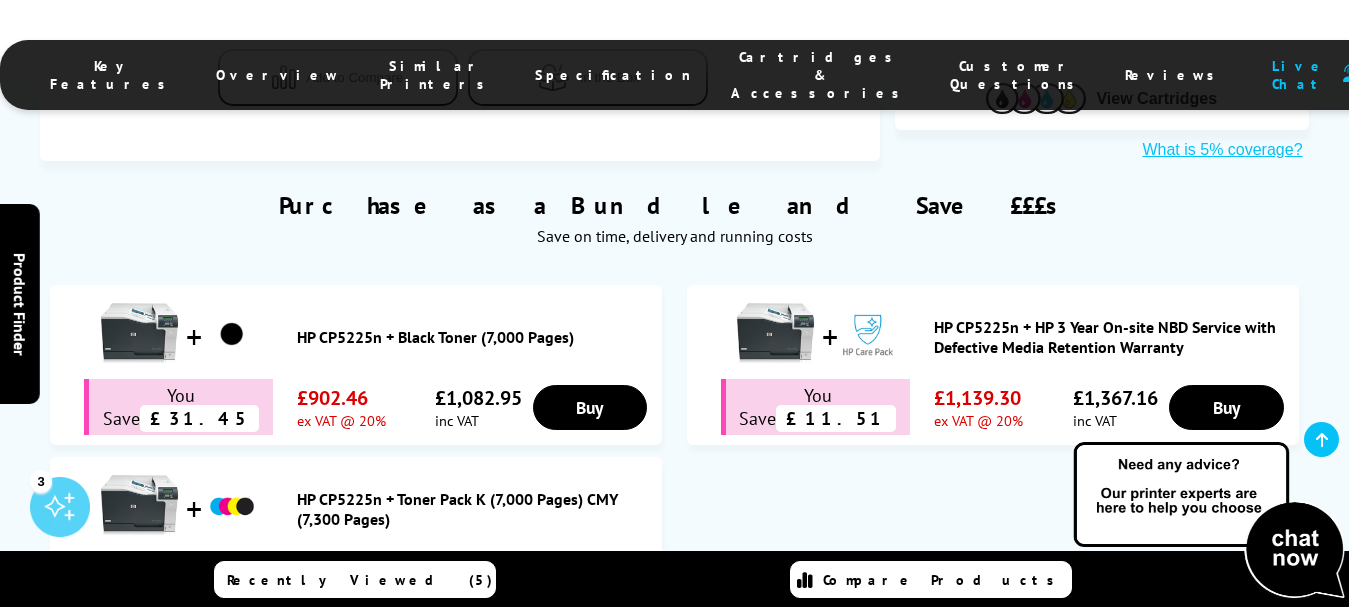 scroll, scrollTop: 1300, scrollLeft: 0, axis: vertical 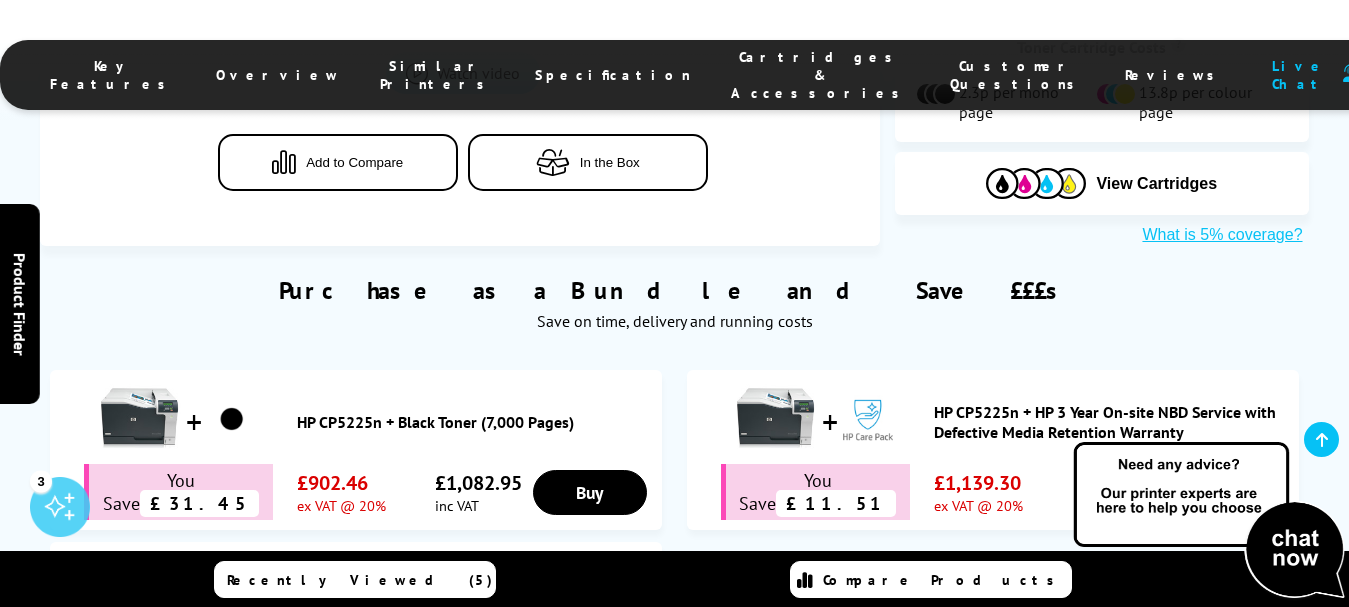 click on "HP CP5225n + HP 3 Year On-site NBD Service with Defective Media Retention Warranty" at bounding box center (1111, 422) 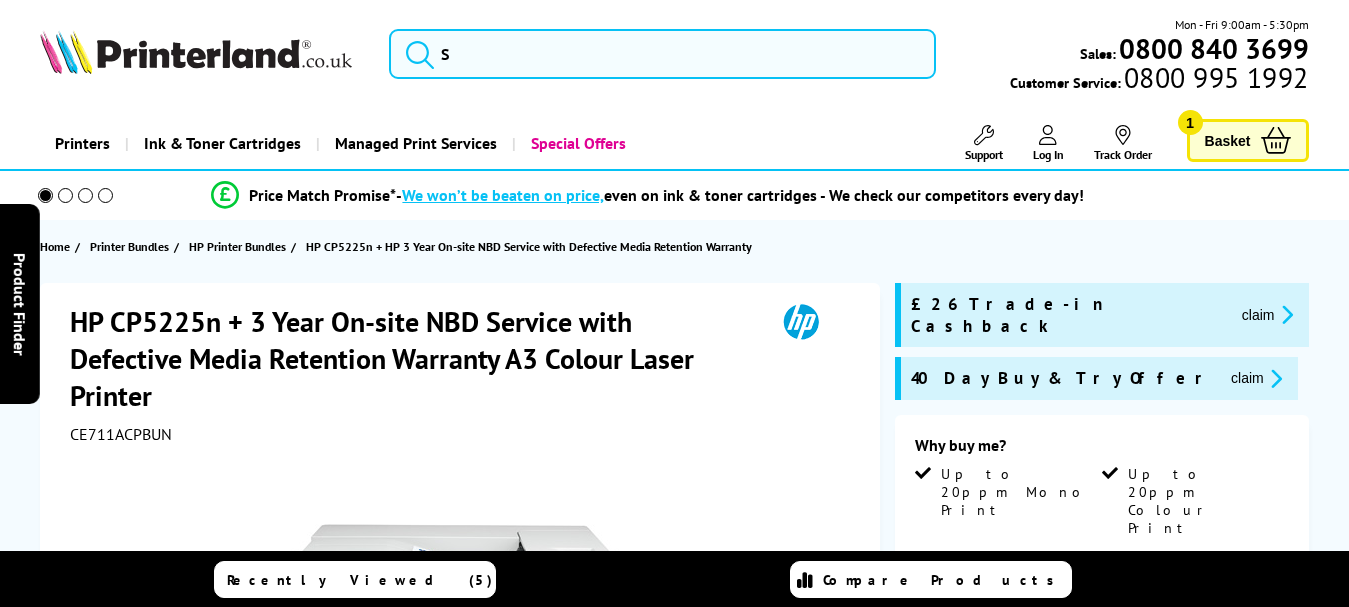 scroll, scrollTop: 0, scrollLeft: 0, axis: both 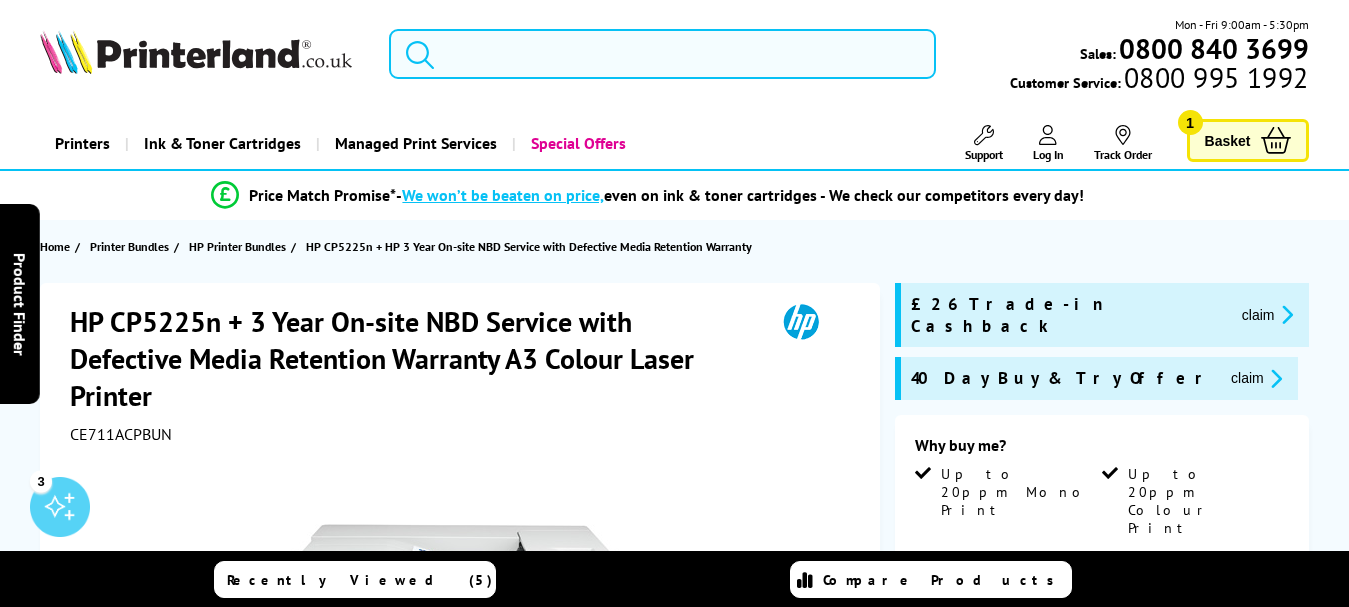 click at bounding box center (662, 54) 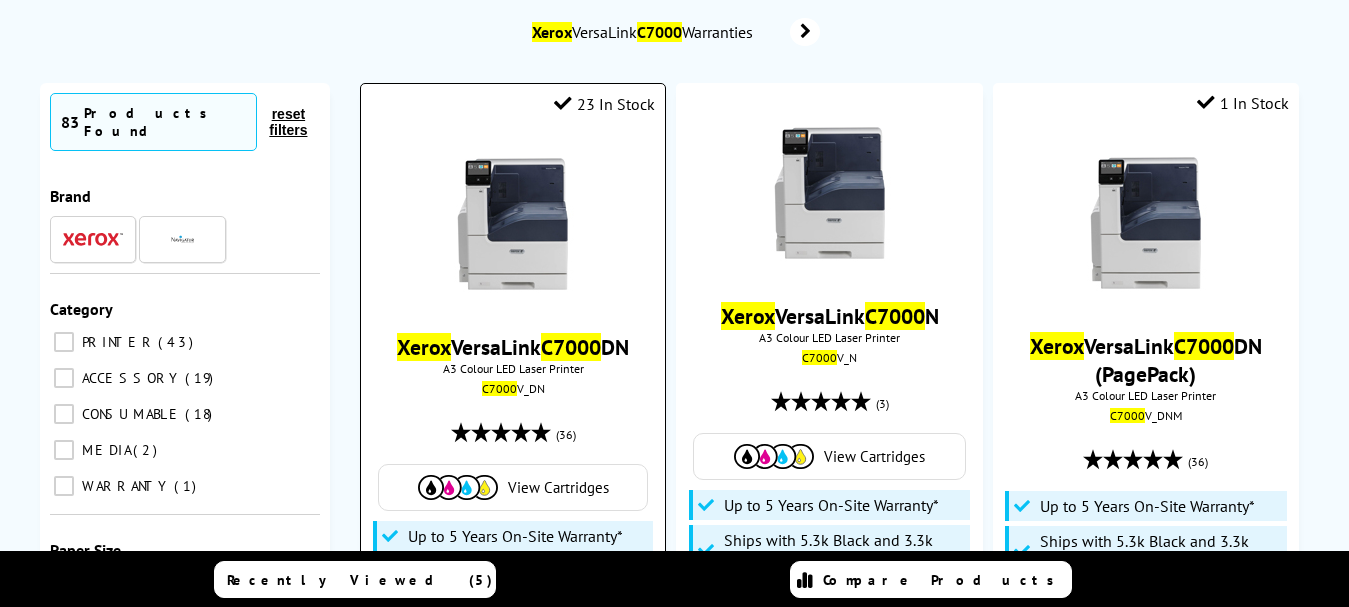 scroll, scrollTop: 400, scrollLeft: 0, axis: vertical 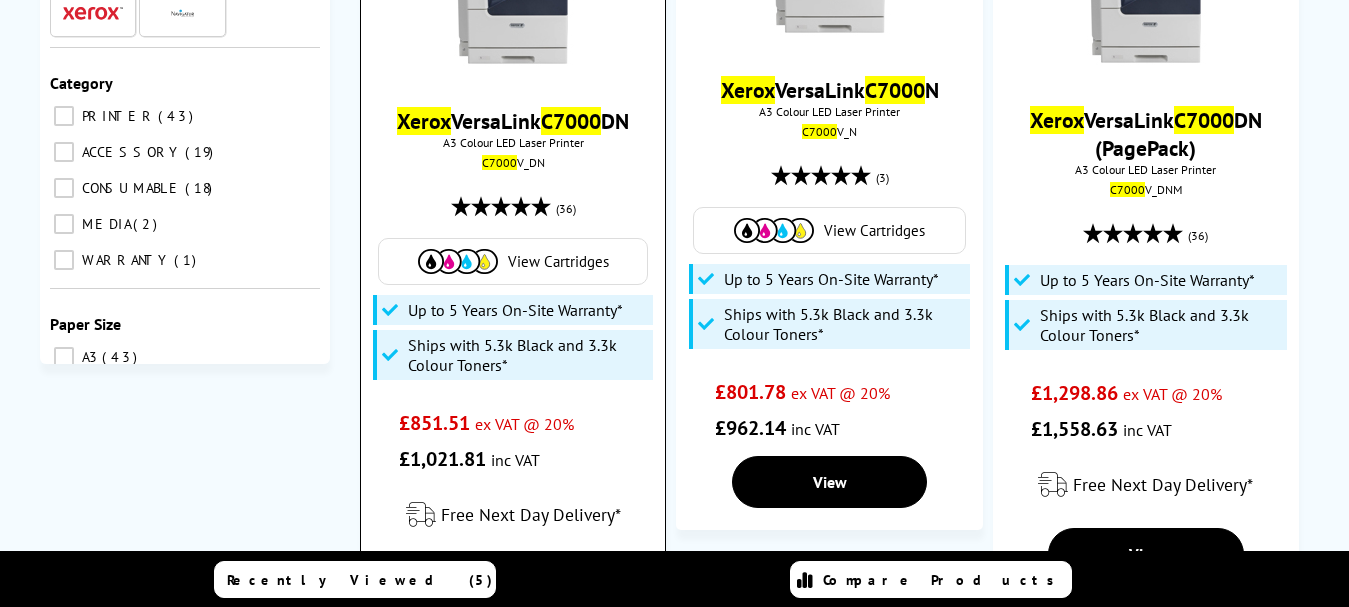 type on "xerox c7000" 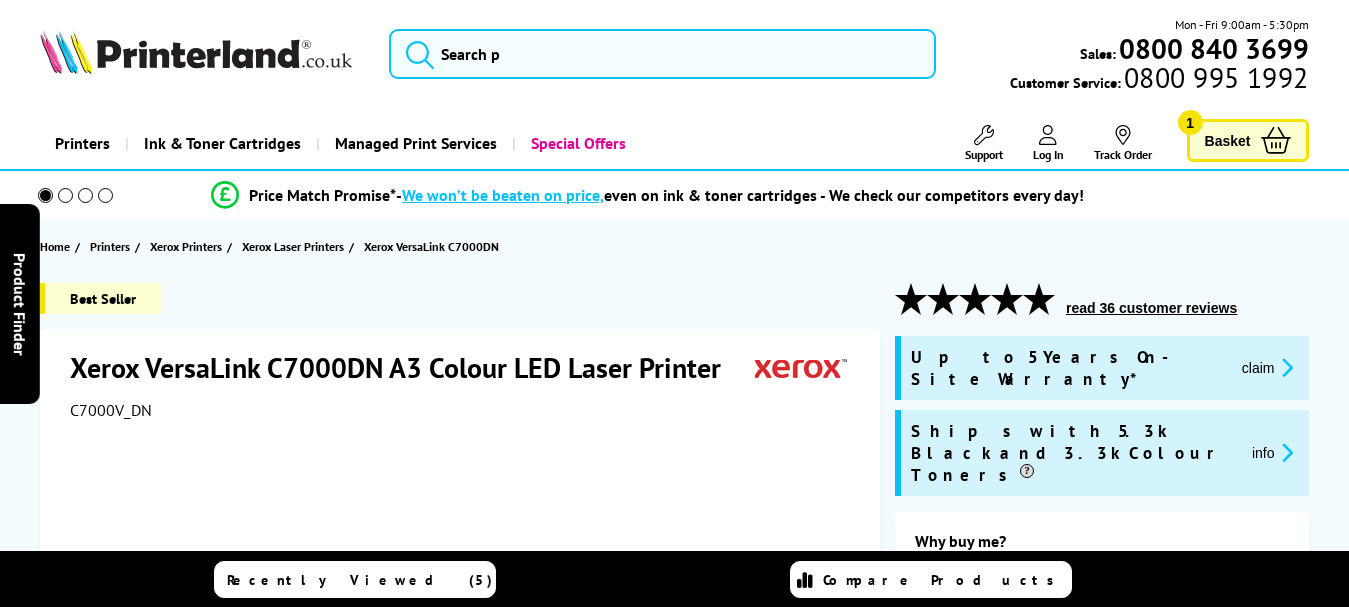 scroll, scrollTop: 0, scrollLeft: 0, axis: both 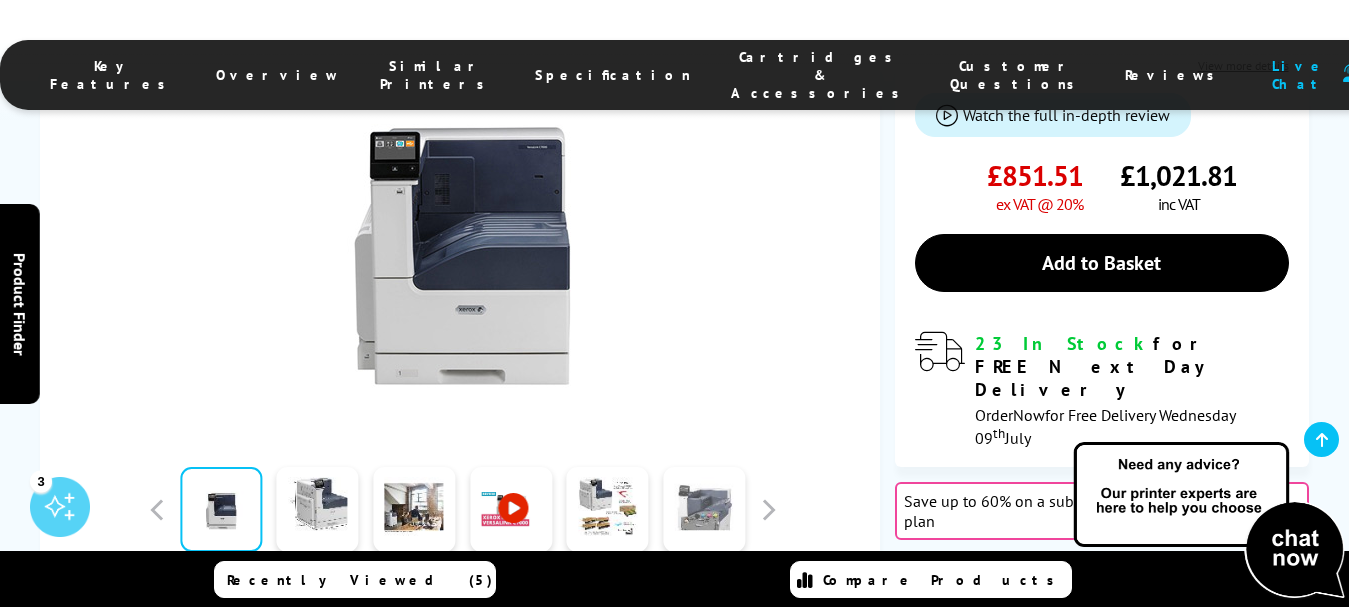 click at bounding box center (704, 509) 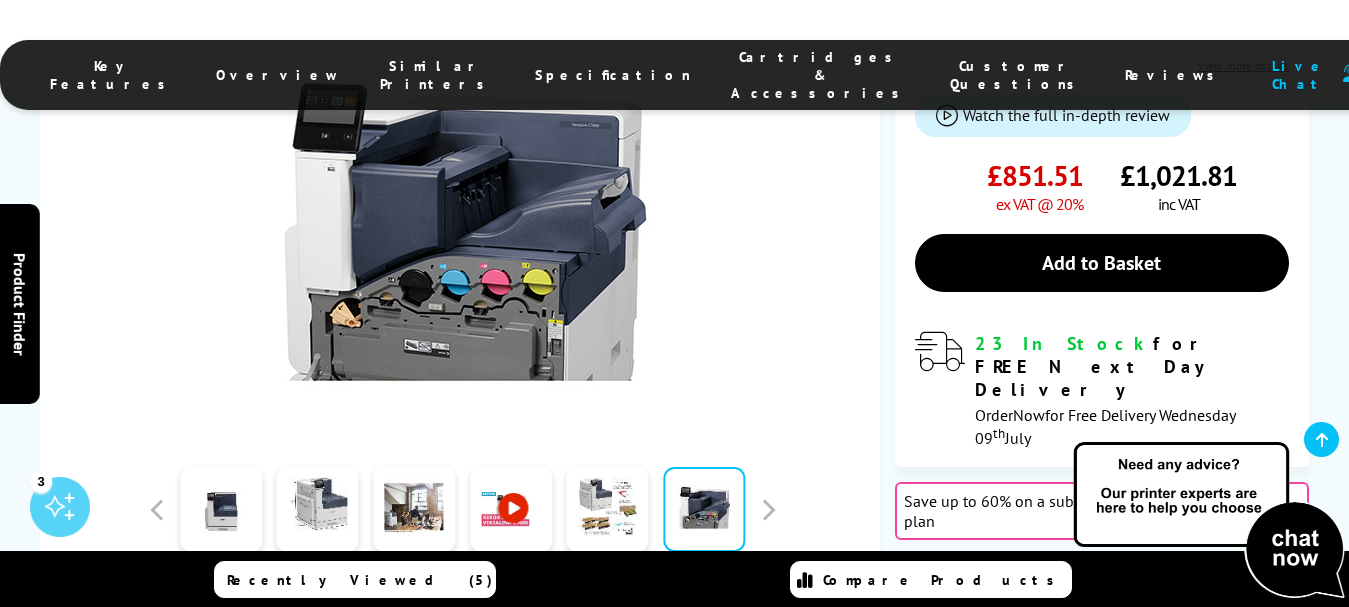 click at bounding box center [704, 509] 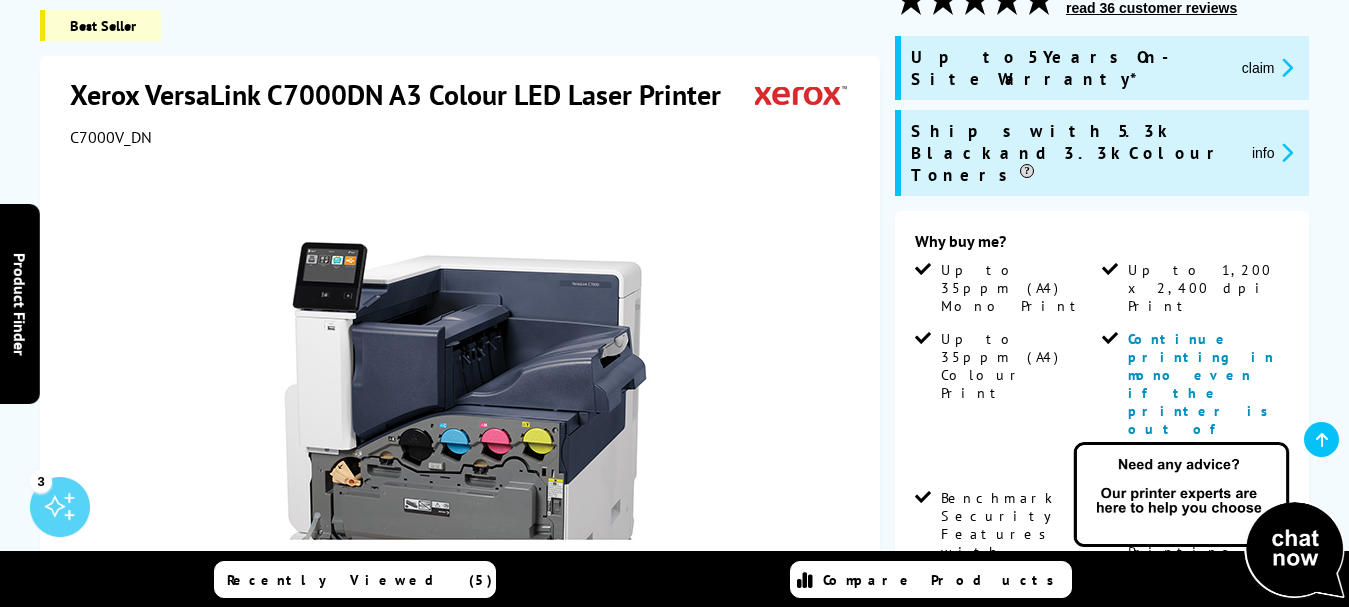 scroll, scrollTop: 200, scrollLeft: 0, axis: vertical 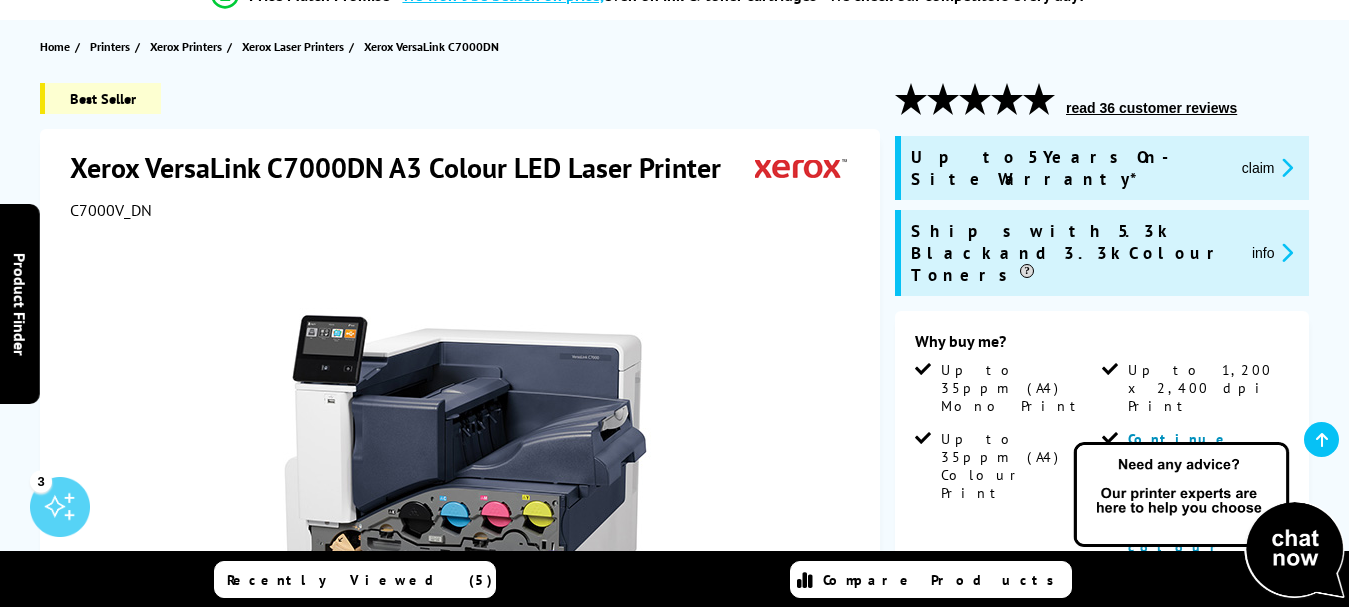 click on "claim" at bounding box center (1267, 167) 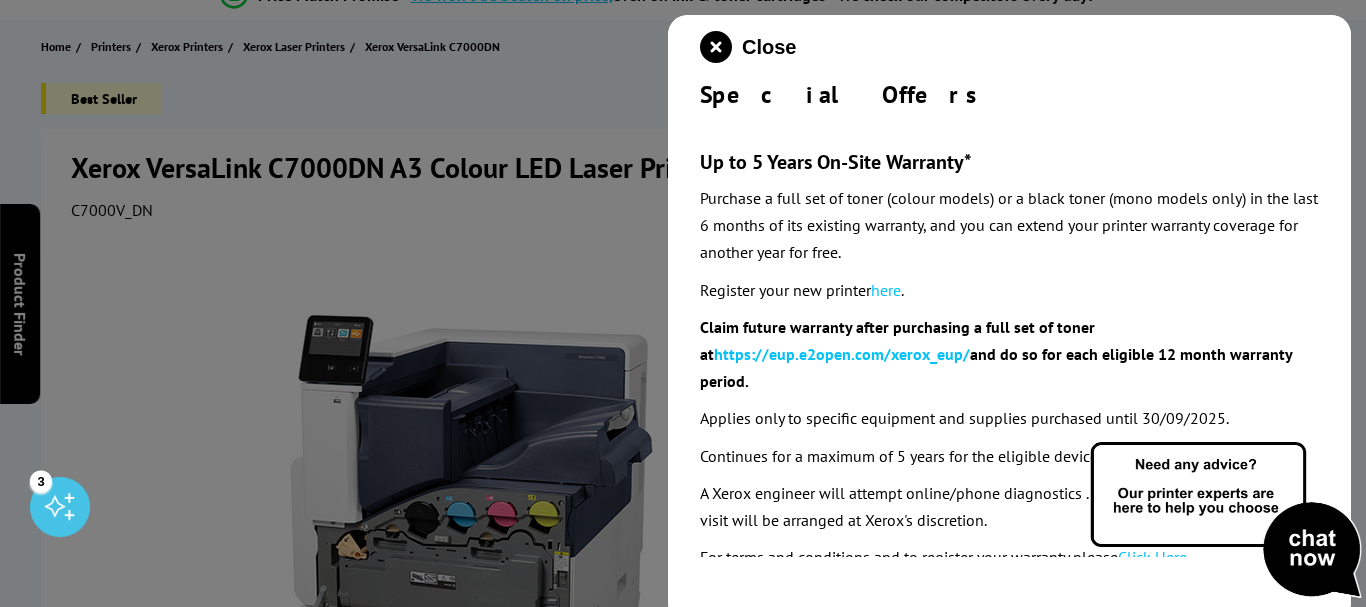 click at bounding box center (683, 303) 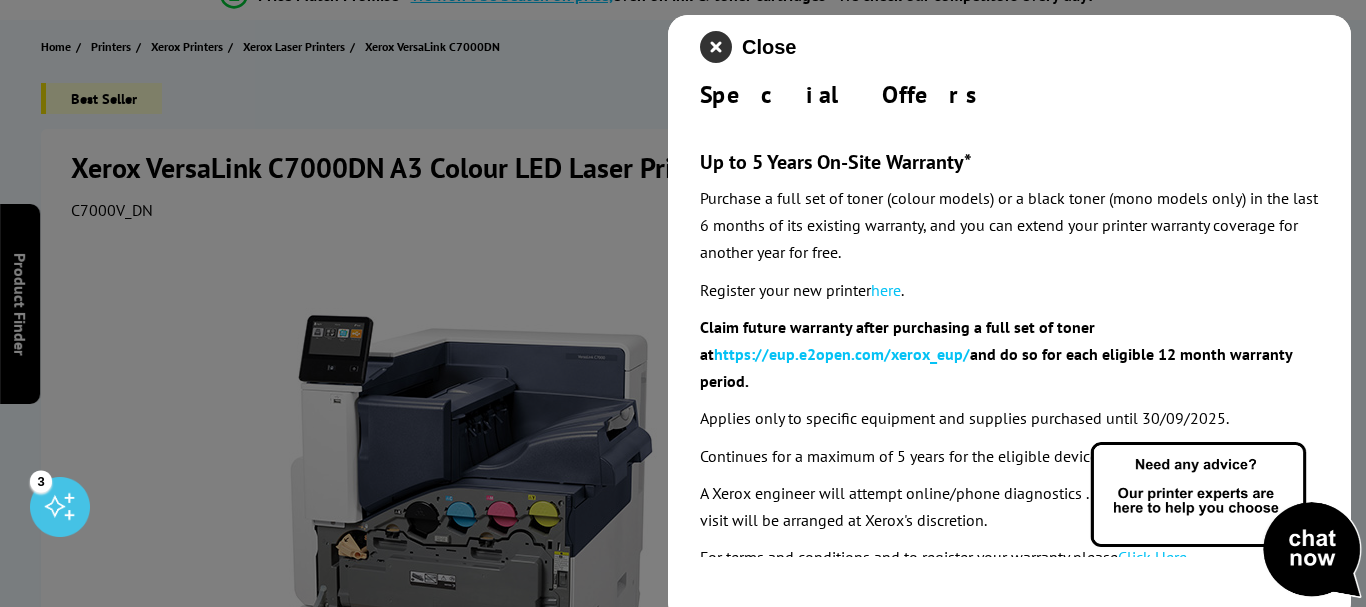 click at bounding box center (716, 47) 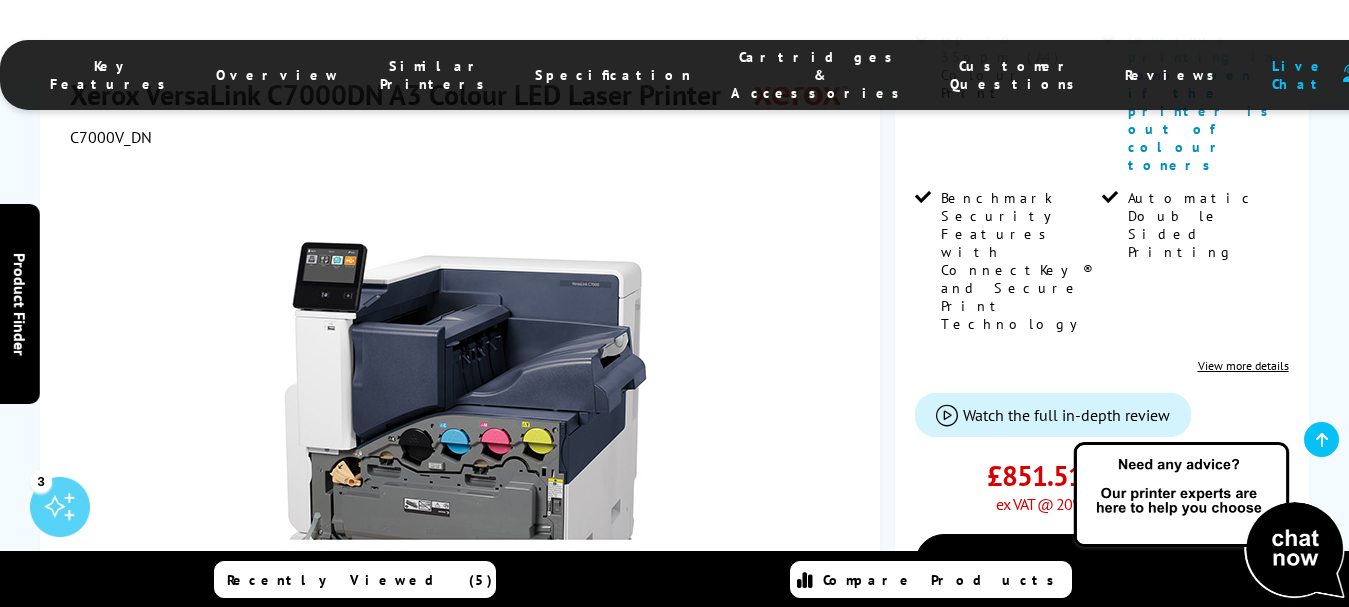 scroll, scrollTop: 300, scrollLeft: 0, axis: vertical 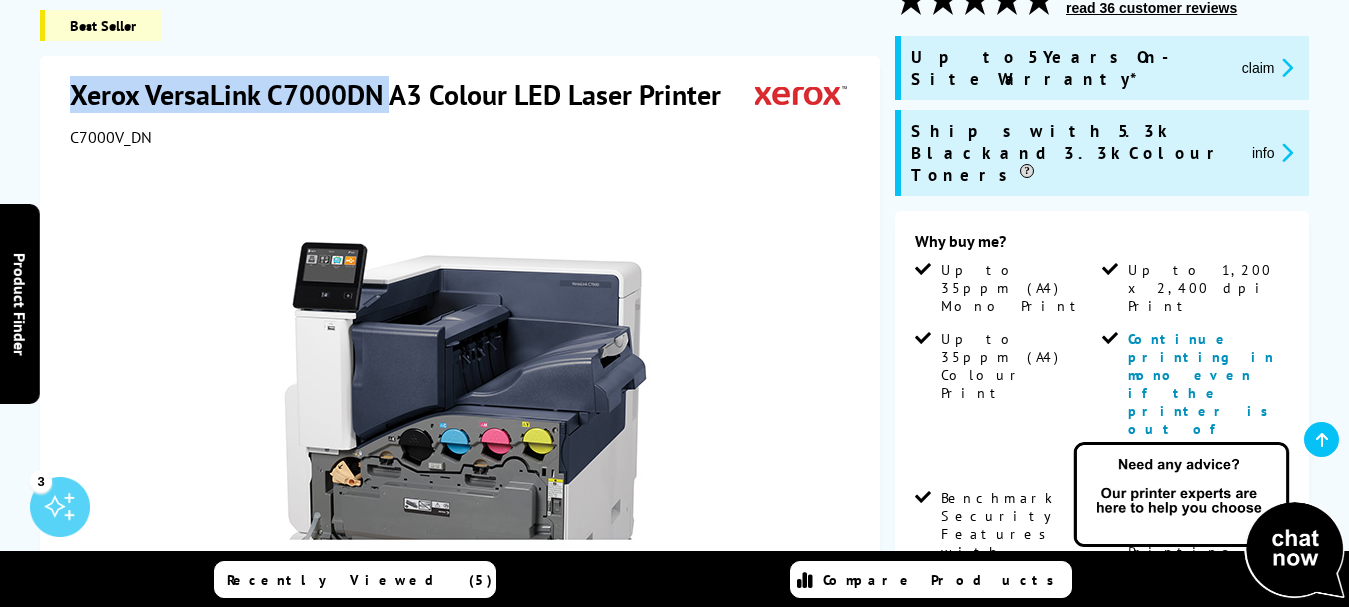 drag, startPoint x: 69, startPoint y: 93, endPoint x: 388, endPoint y: 100, distance: 319.07678 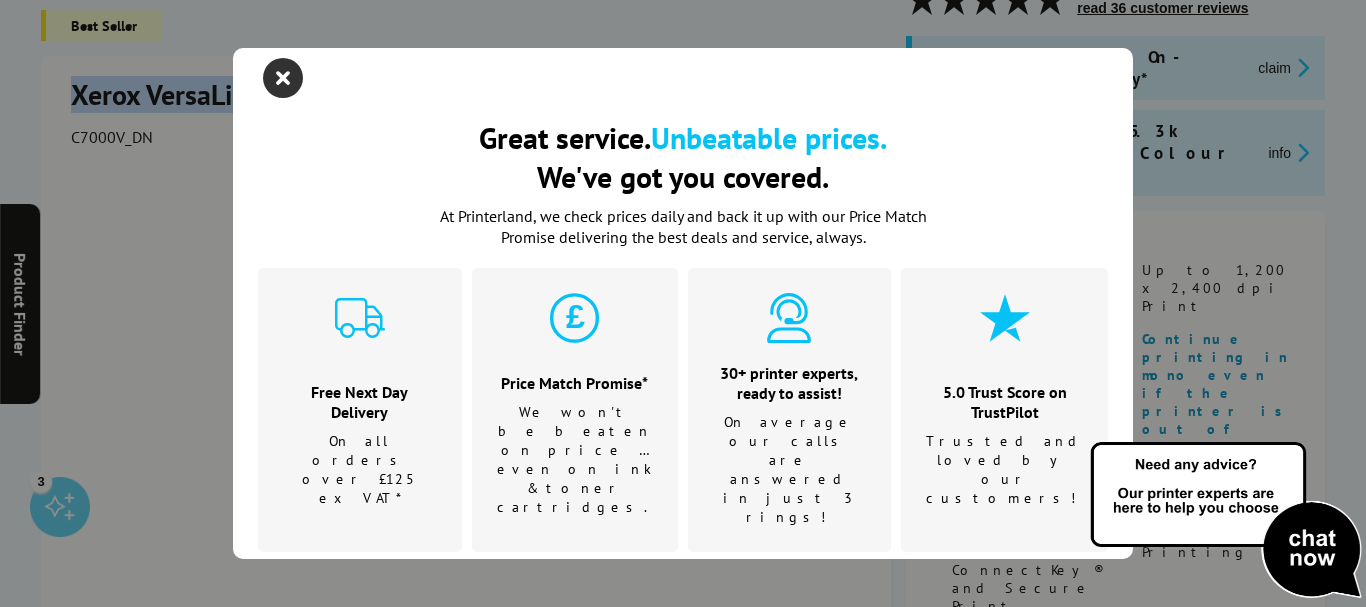 click at bounding box center [283, 78] 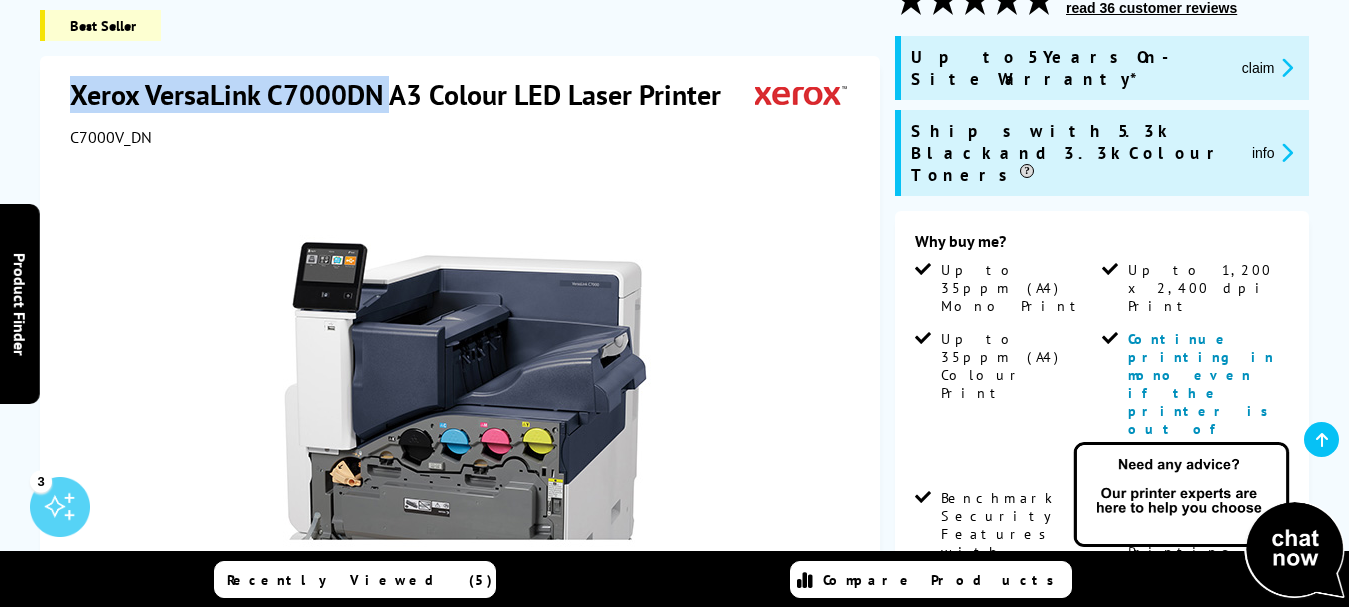 copy on "Xerox VersaLink C7000DN" 